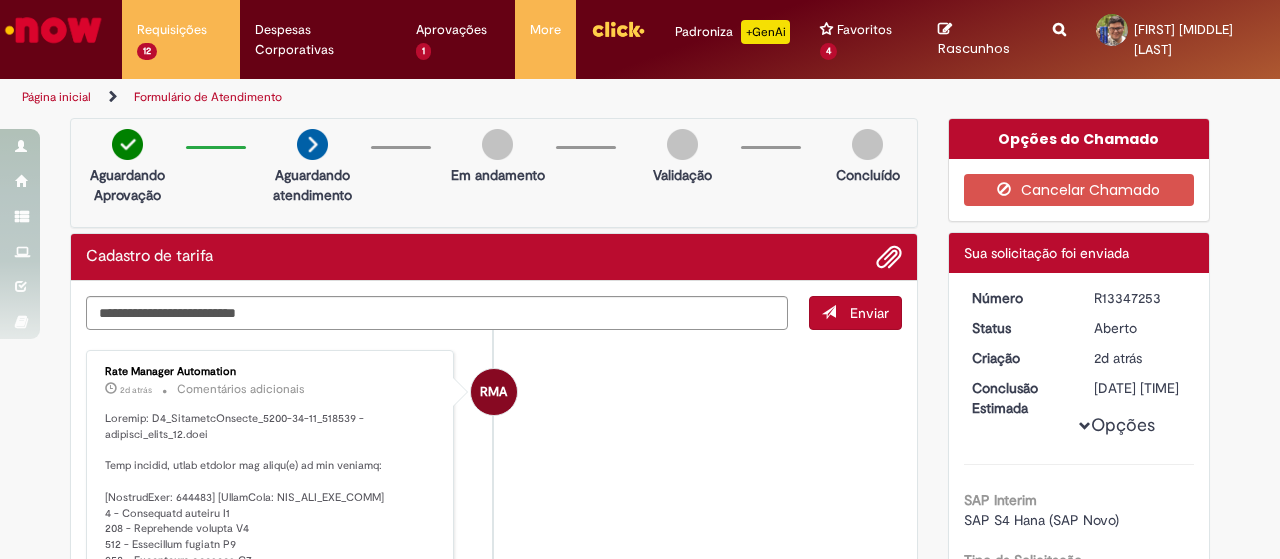 scroll, scrollTop: 0, scrollLeft: 0, axis: both 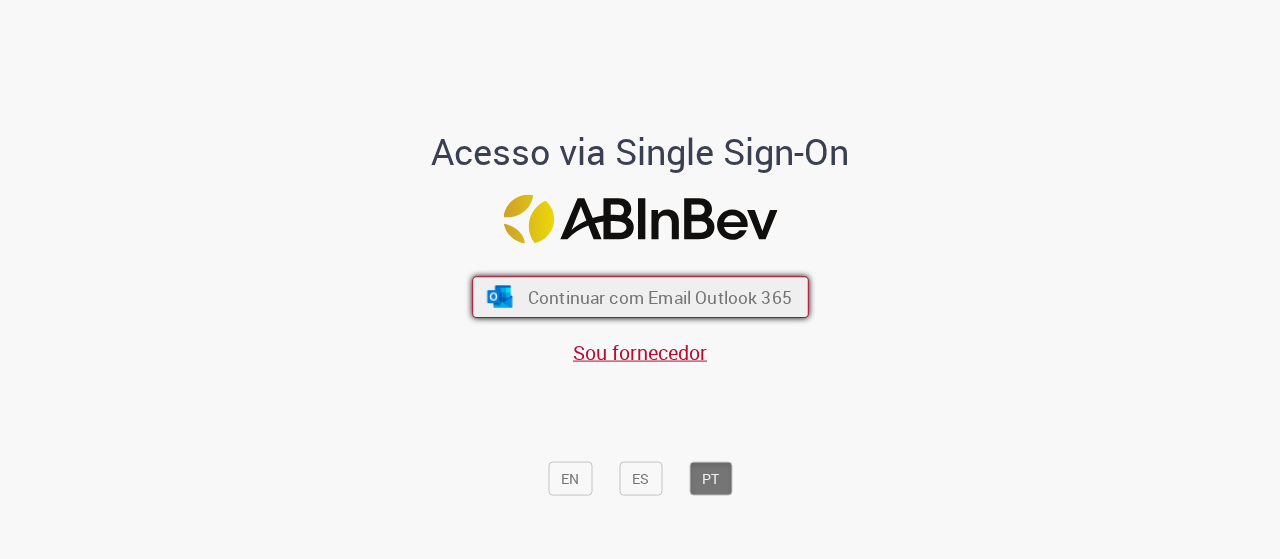 click at bounding box center [499, 296] 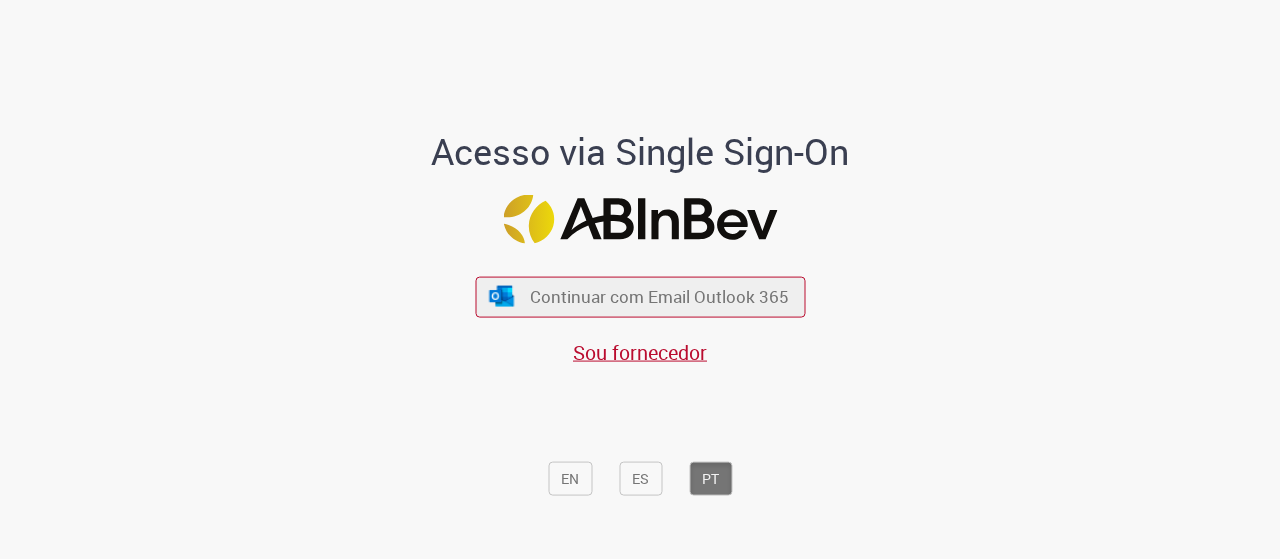 scroll, scrollTop: 0, scrollLeft: 0, axis: both 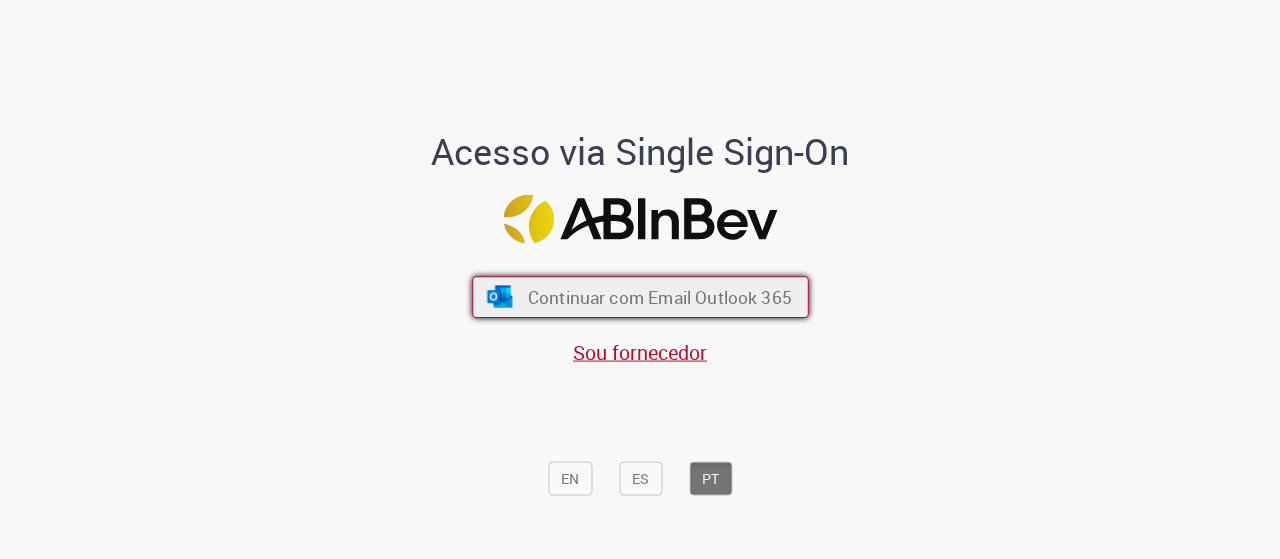click on "Continuar com Email Outlook 365" at bounding box center [659, 296] 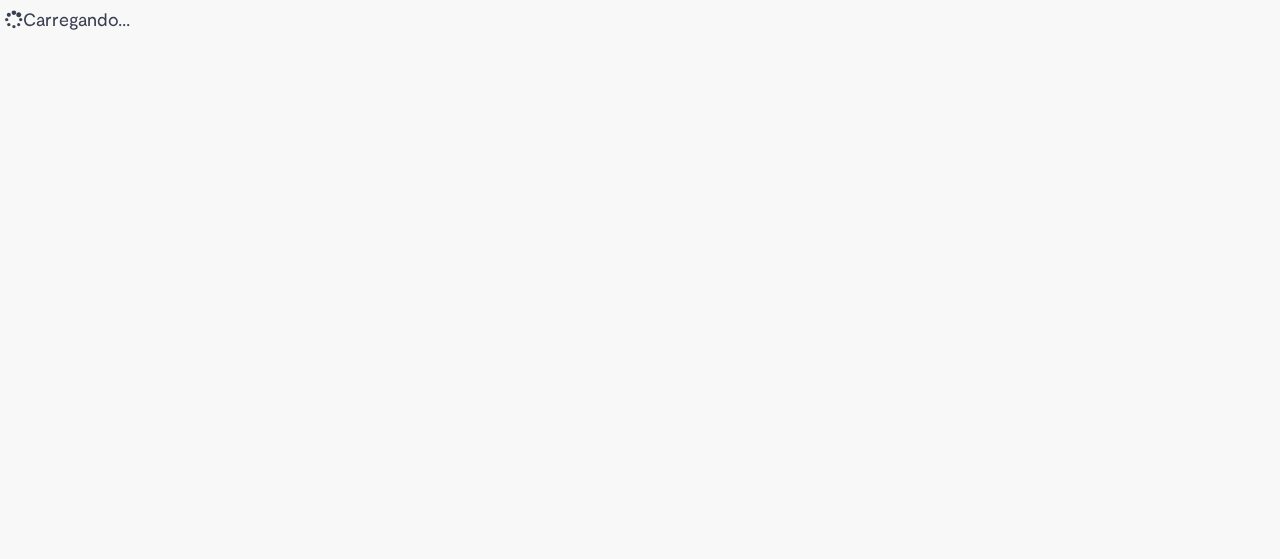 scroll, scrollTop: 0, scrollLeft: 0, axis: both 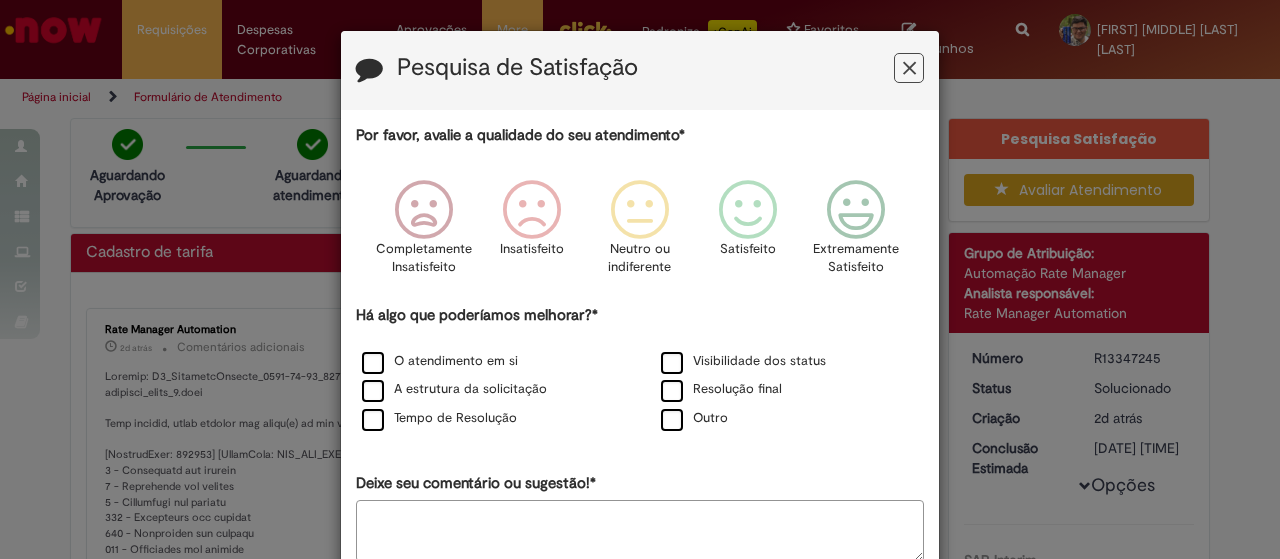 click at bounding box center (909, 68) 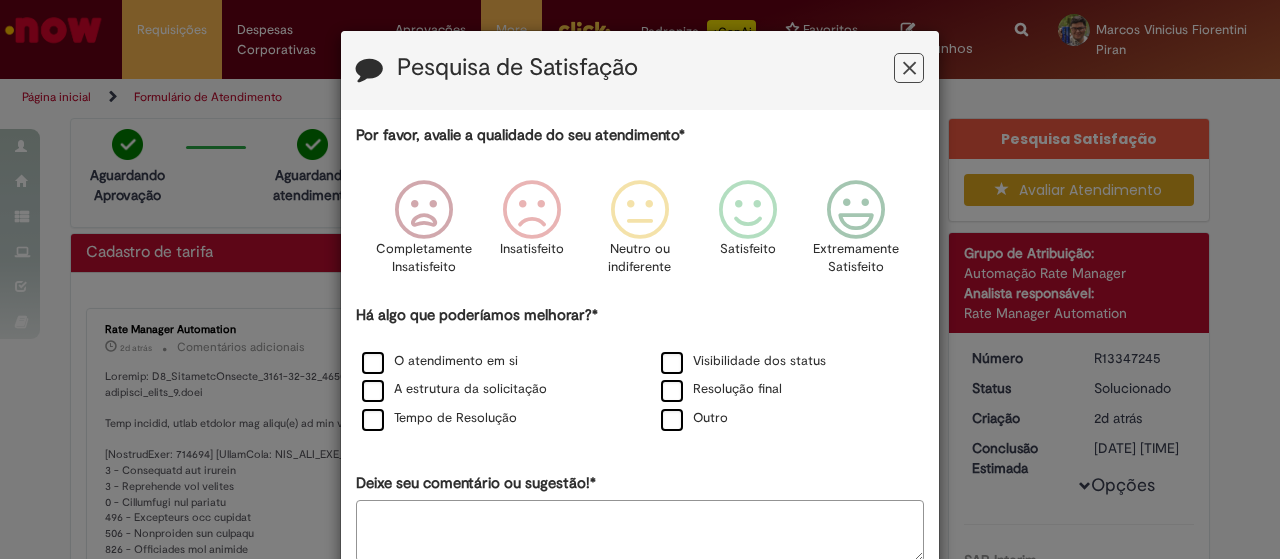 scroll, scrollTop: 0, scrollLeft: 0, axis: both 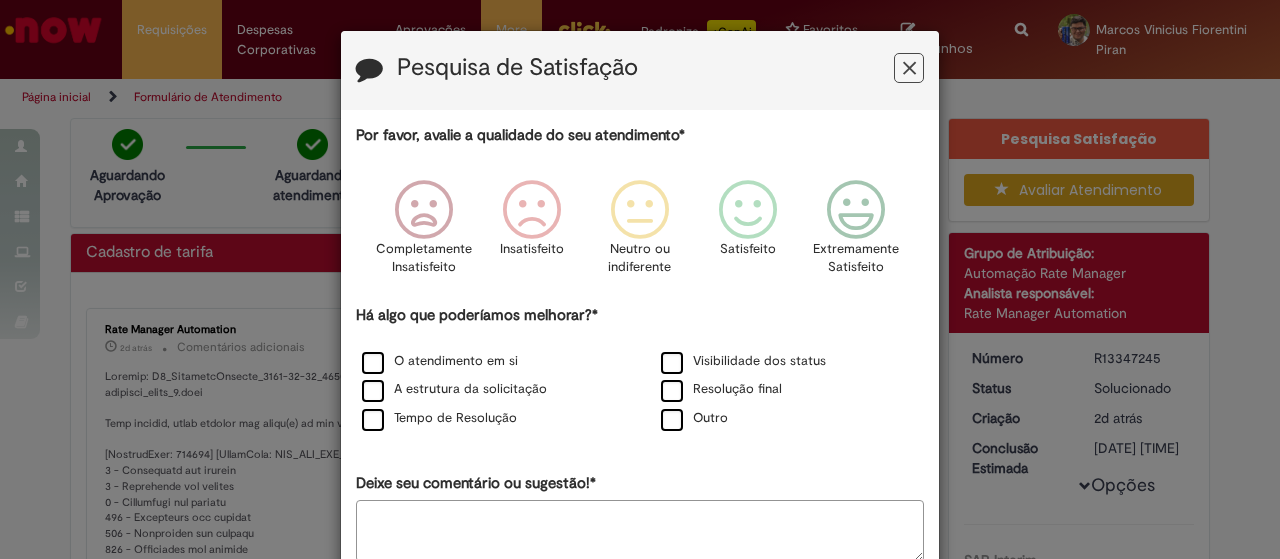 click at bounding box center (909, 68) 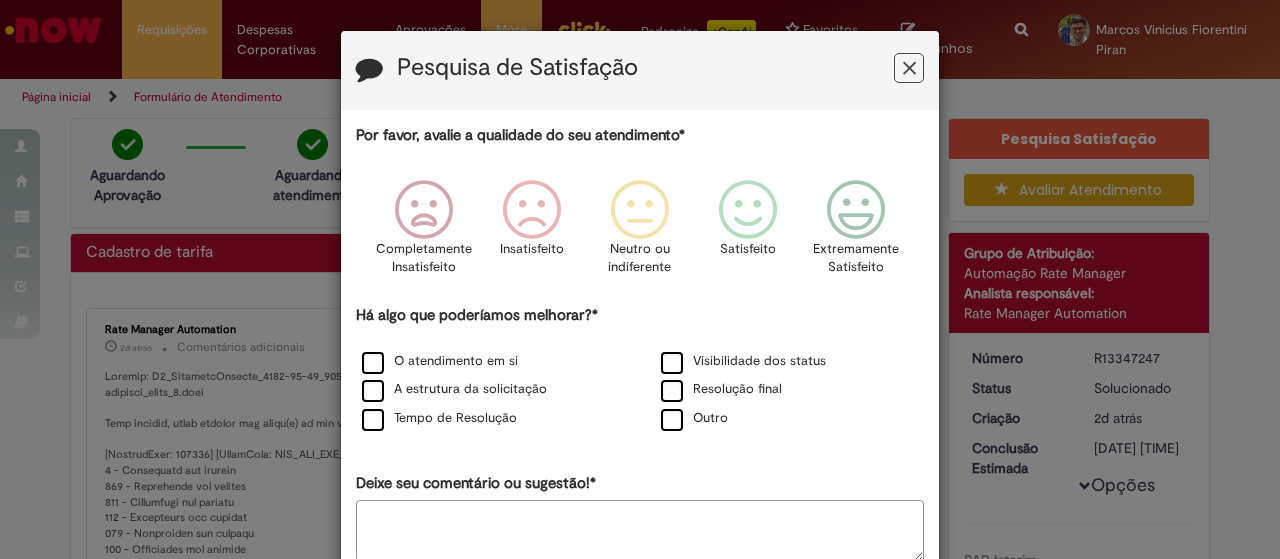 scroll, scrollTop: 0, scrollLeft: 0, axis: both 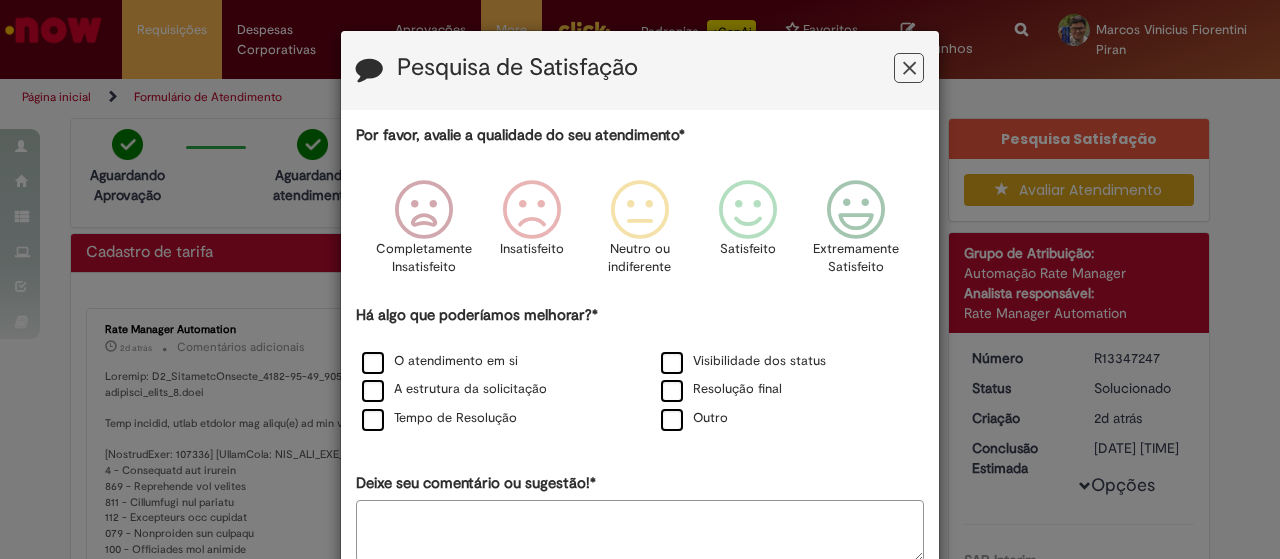 click at bounding box center (909, 68) 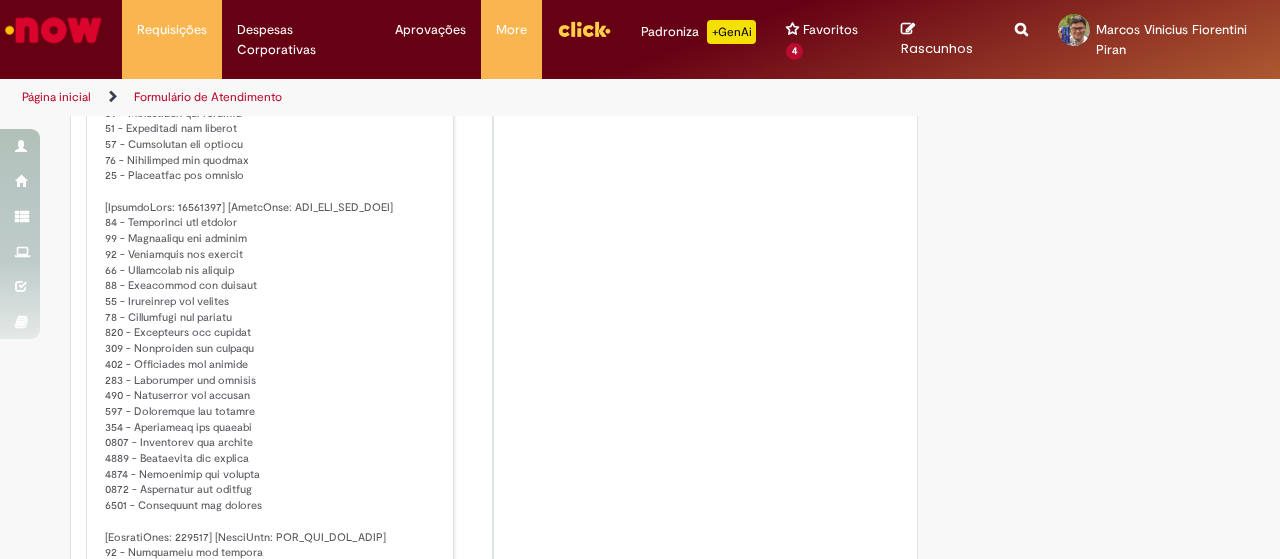 scroll, scrollTop: 6100, scrollLeft: 0, axis: vertical 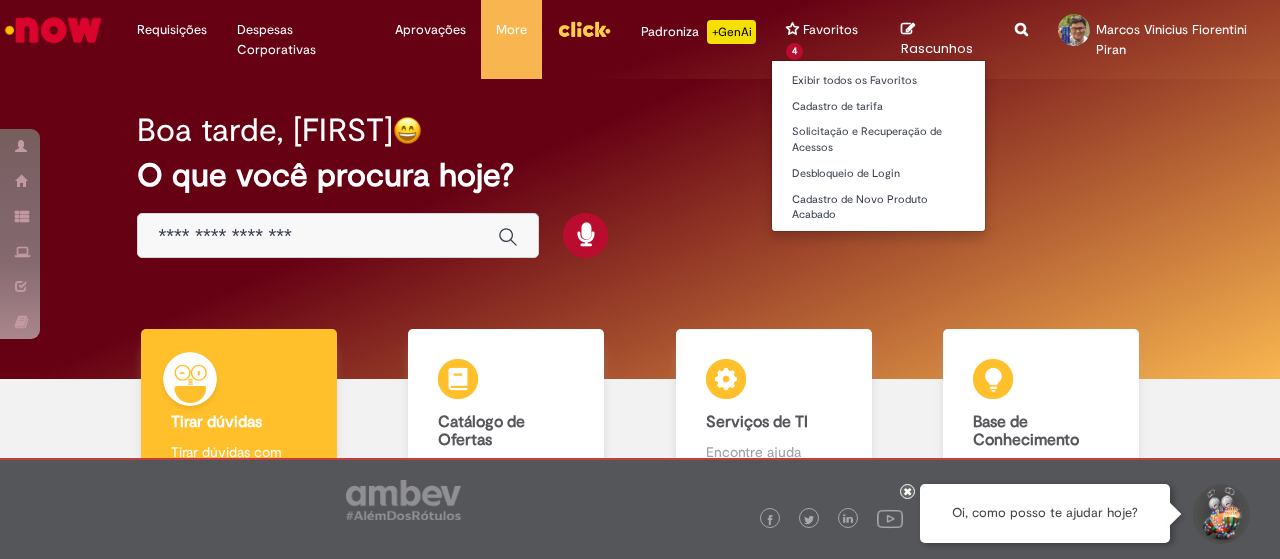 click on "Solicitação e Recuperação de Acessos" at bounding box center (882, 137) 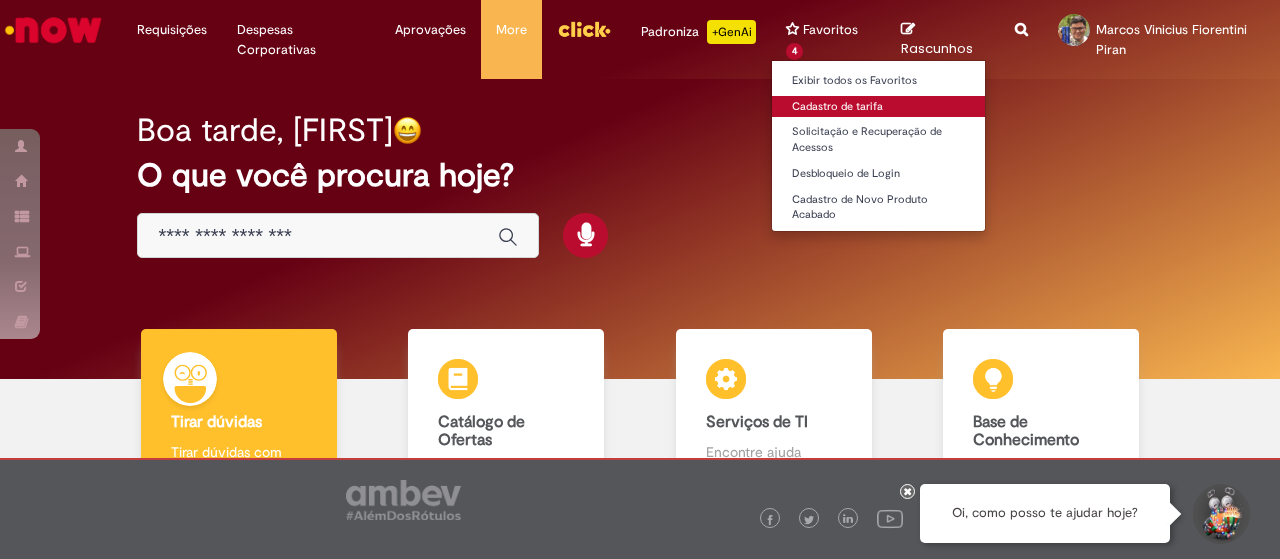 click on "Cadastro de tarifa" at bounding box center (882, 107) 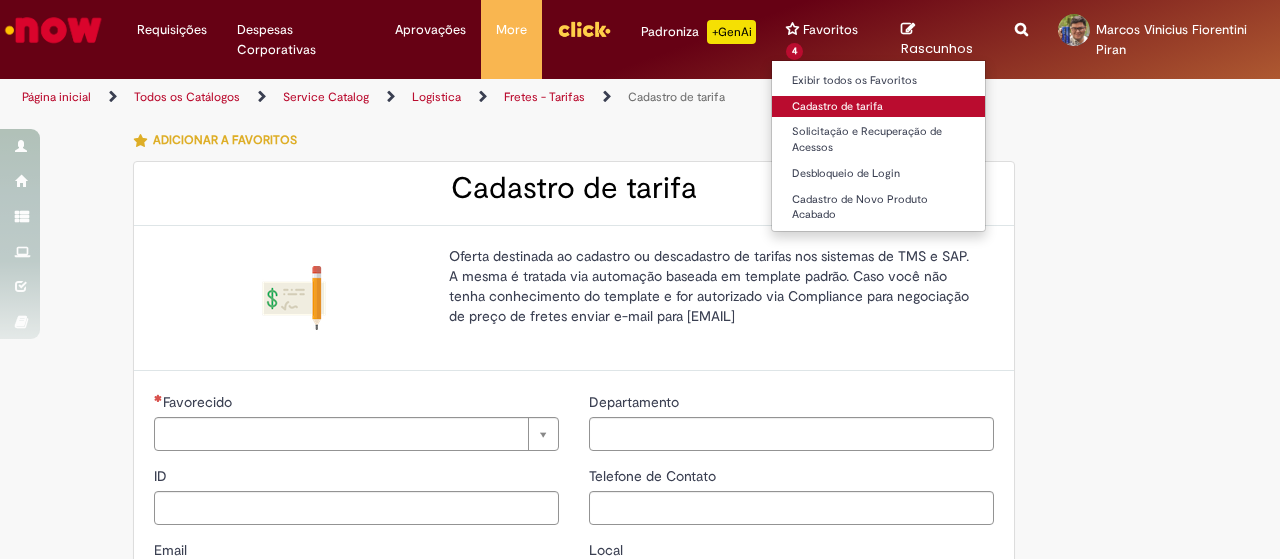 type on "********" 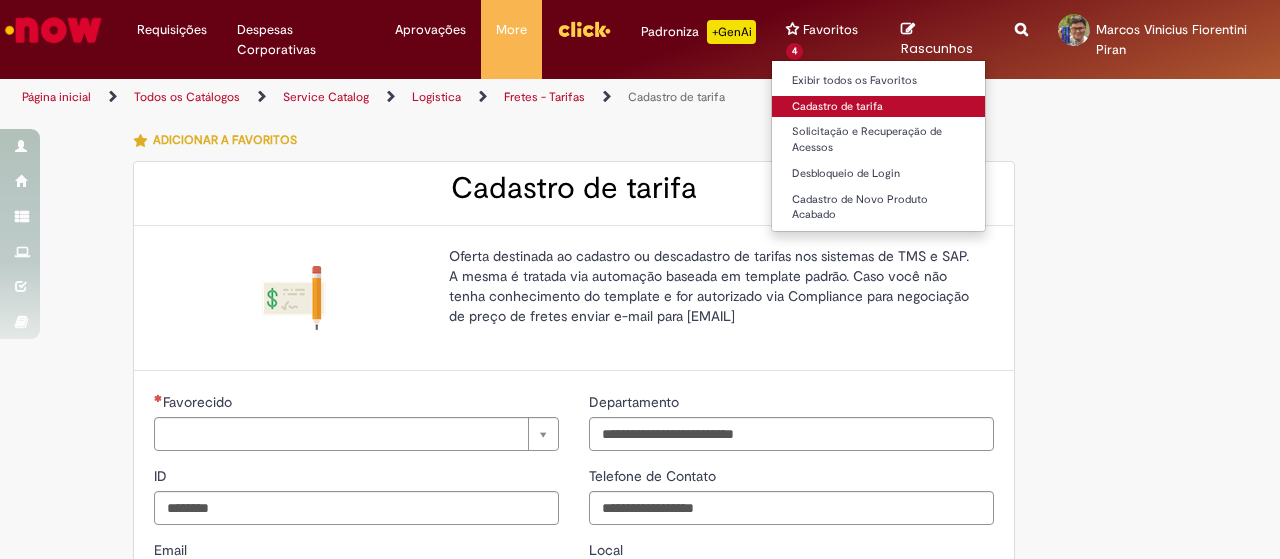 type on "**********" 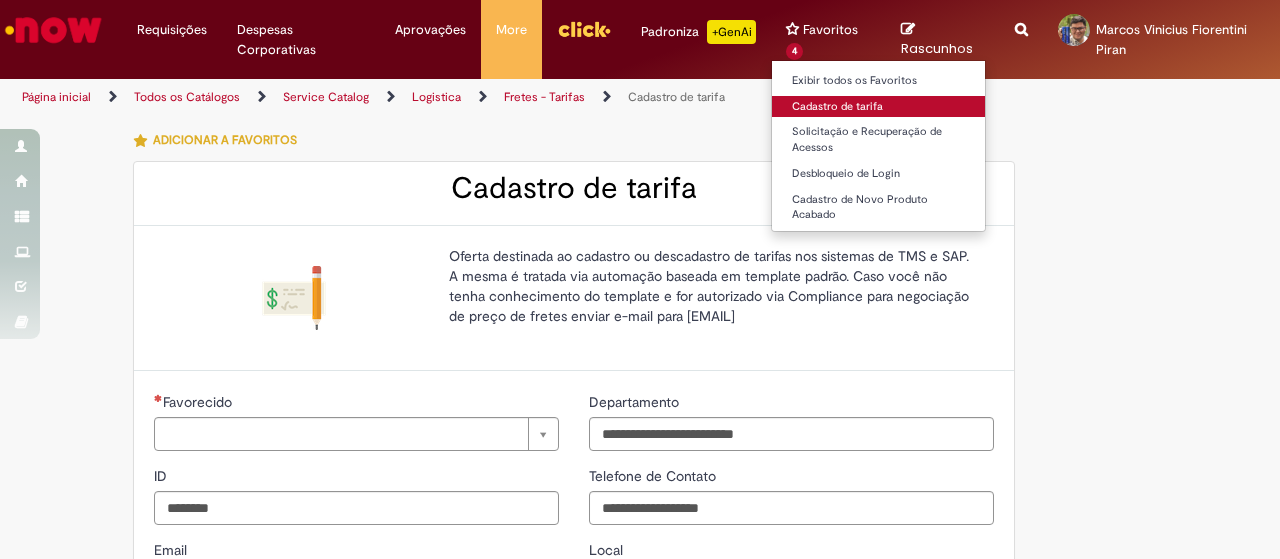 type on "**********" 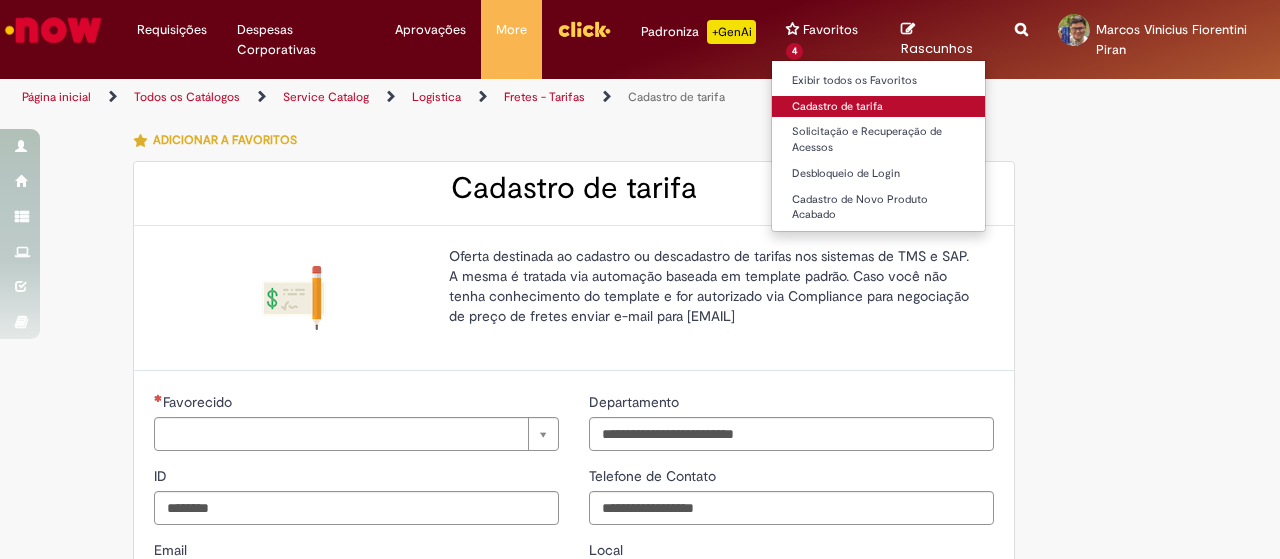 type on "**********" 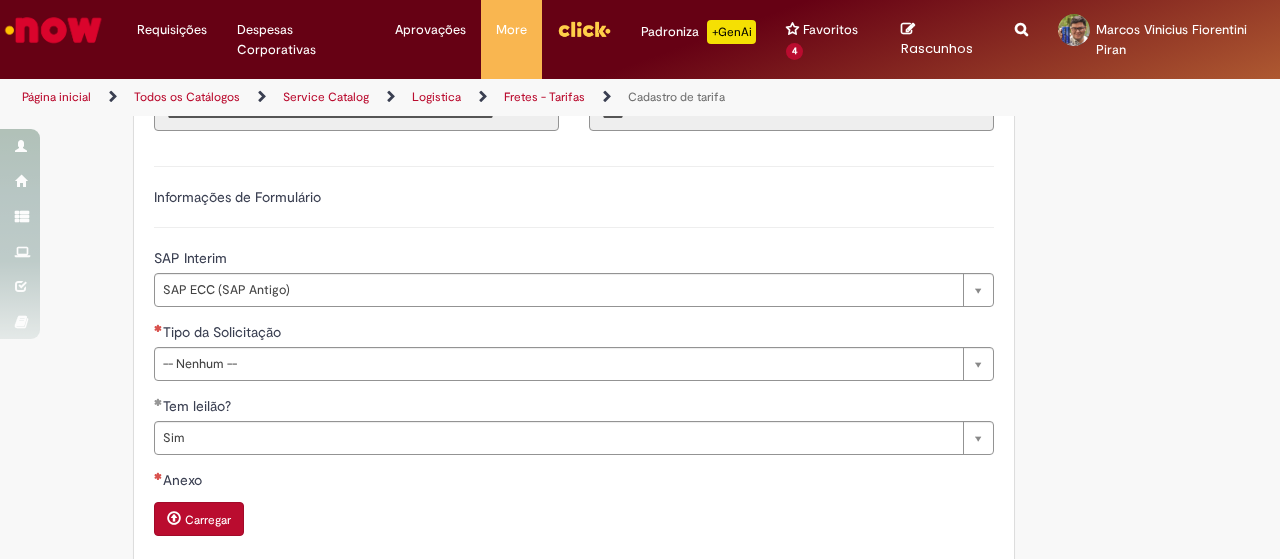 scroll, scrollTop: 650, scrollLeft: 0, axis: vertical 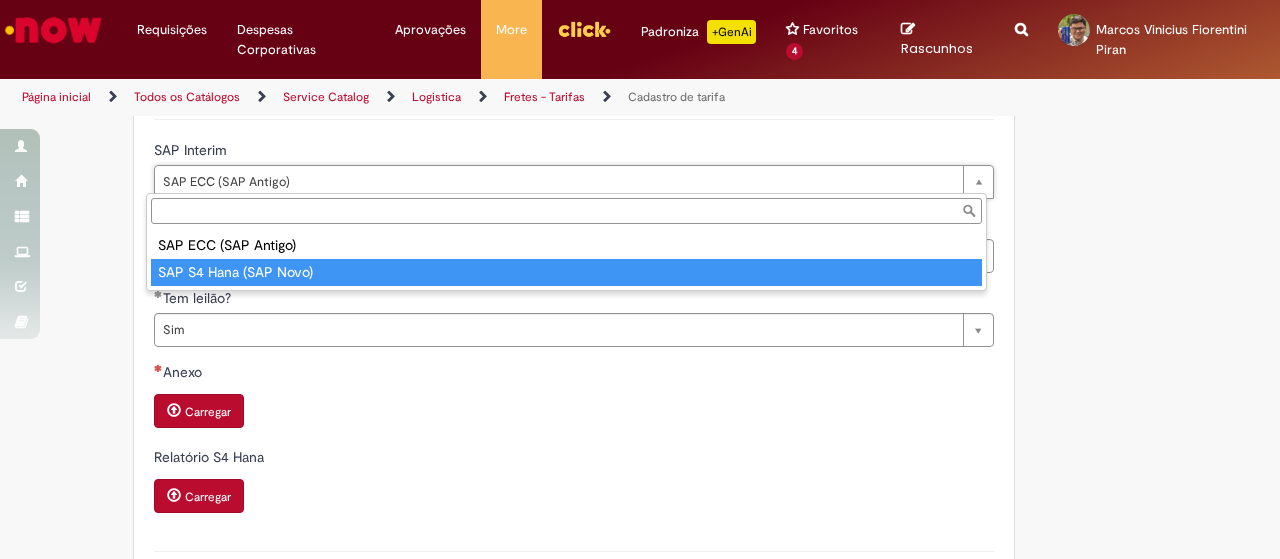 type on "**********" 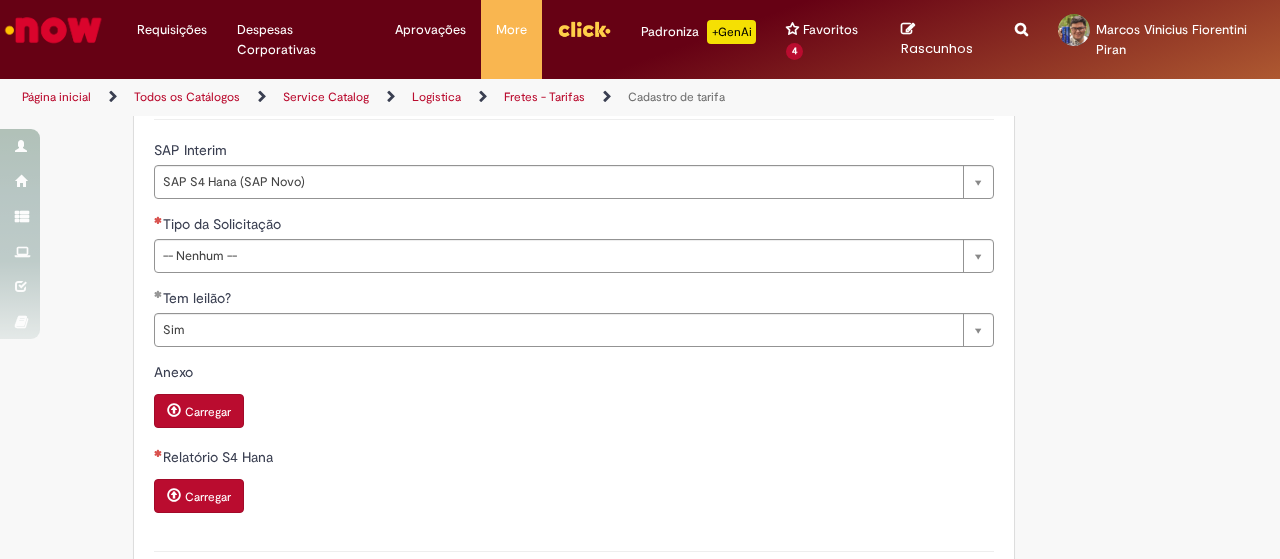 click on "**********" at bounding box center (574, 284) 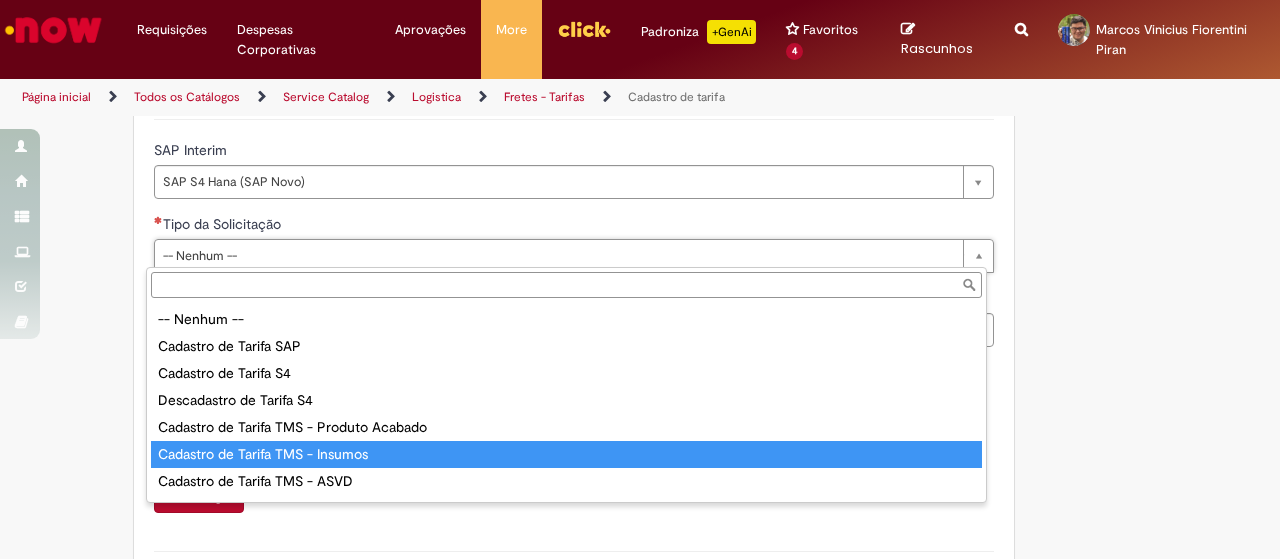 type on "**********" 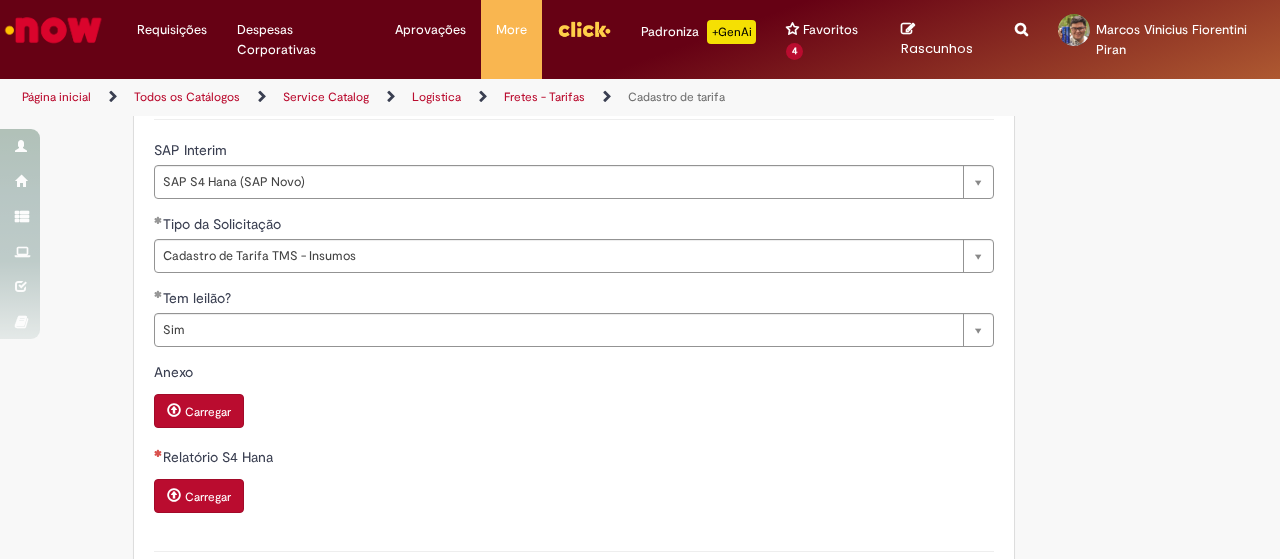 click on "Carregar" at bounding box center (199, 496) 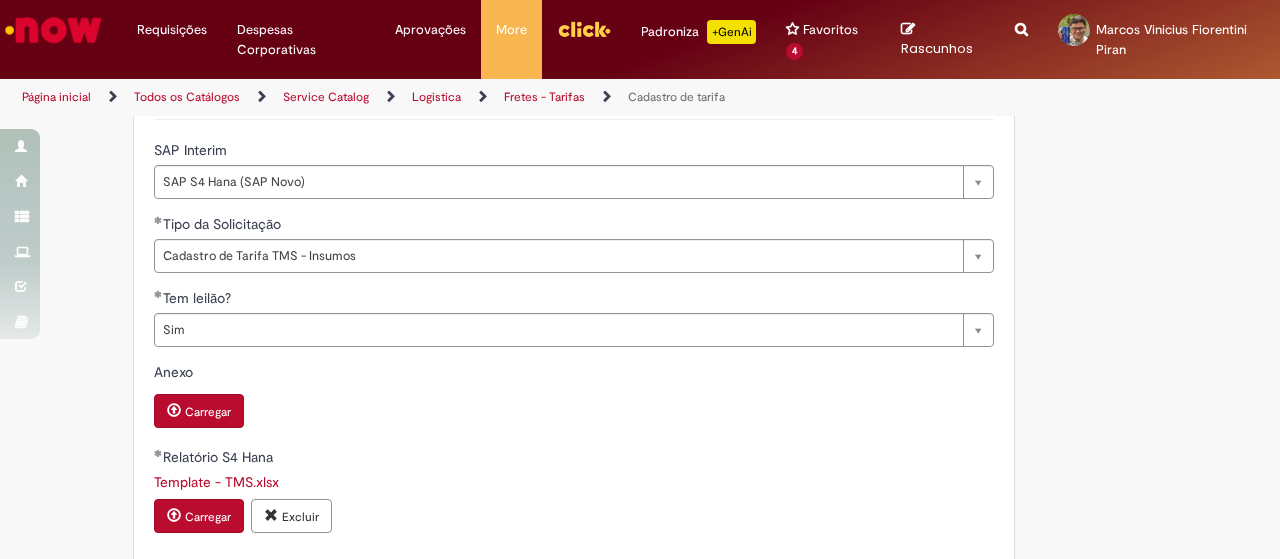 scroll, scrollTop: 890, scrollLeft: 0, axis: vertical 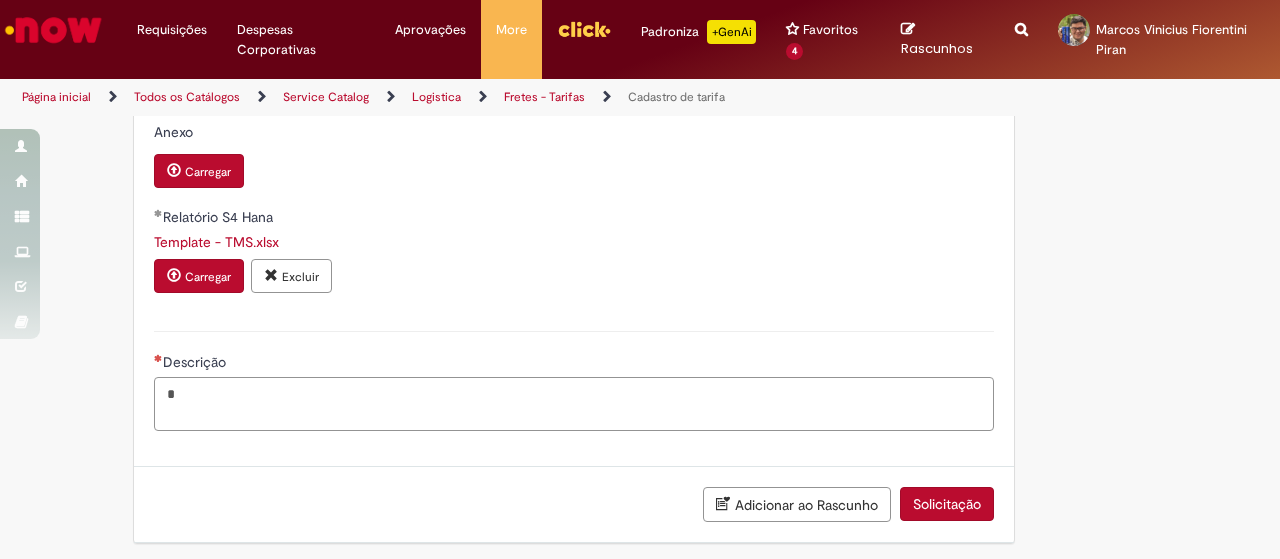 click on "*" at bounding box center (574, 403) 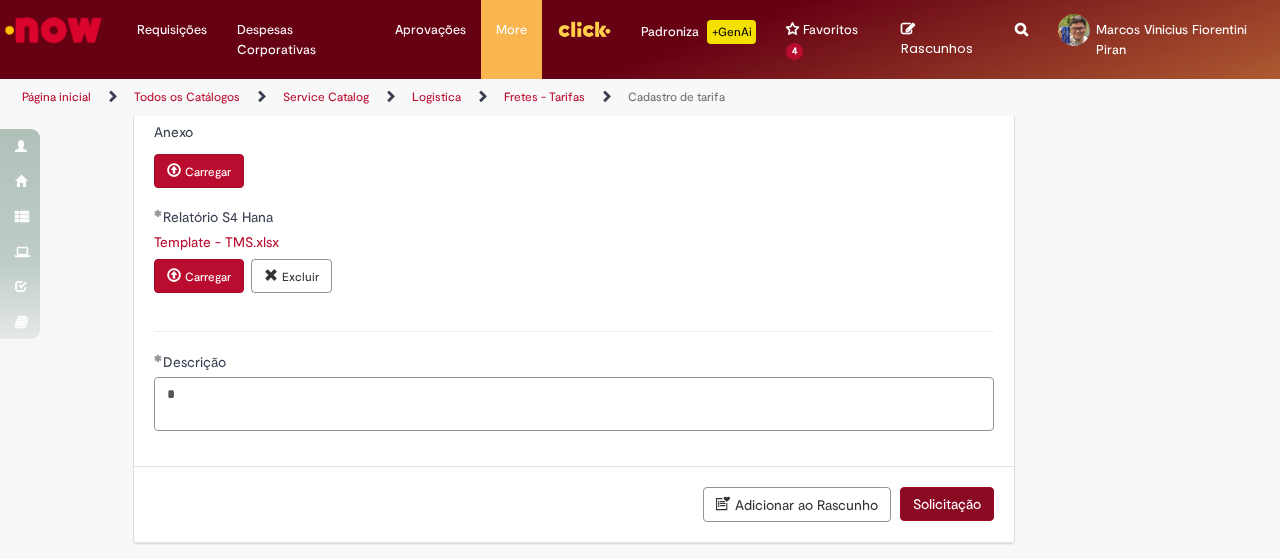 type on "*" 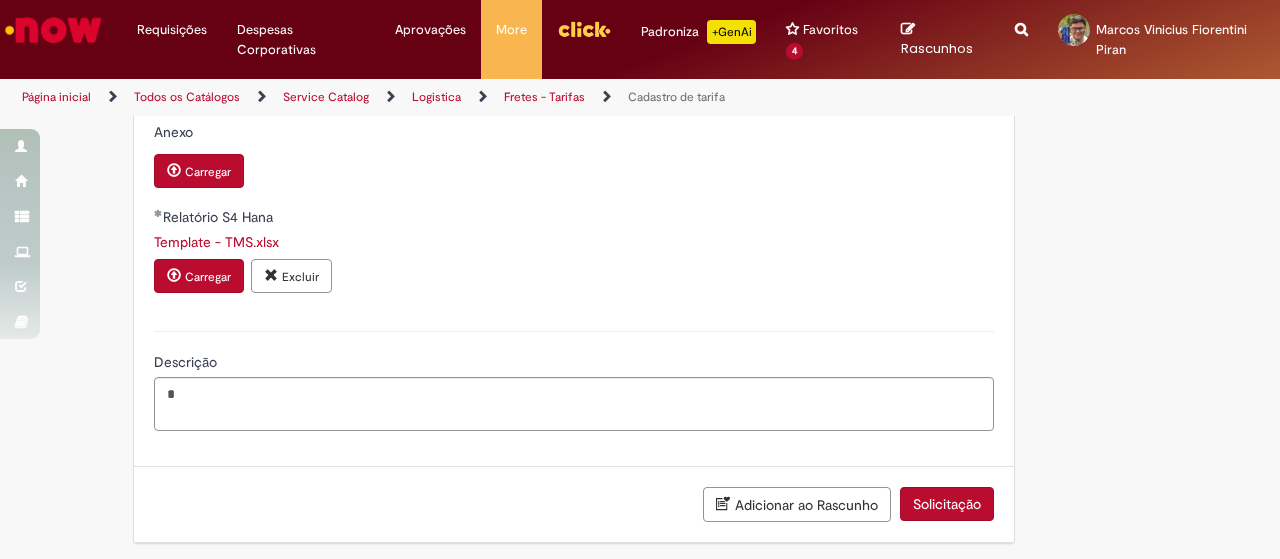 click on "Solicitação" at bounding box center [947, 504] 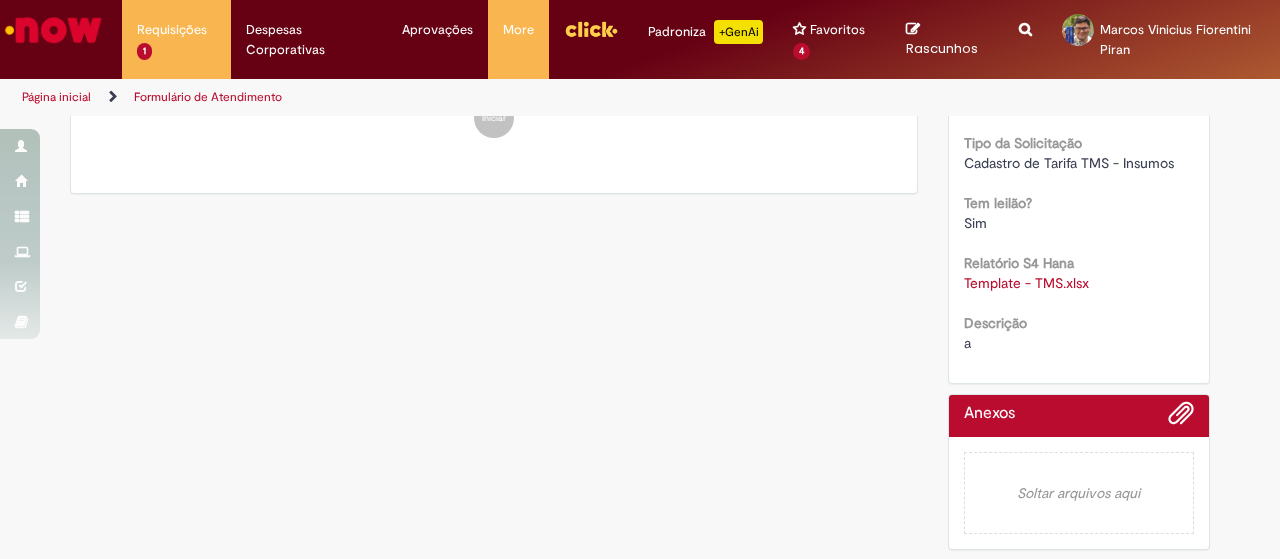 scroll, scrollTop: 0, scrollLeft: 0, axis: both 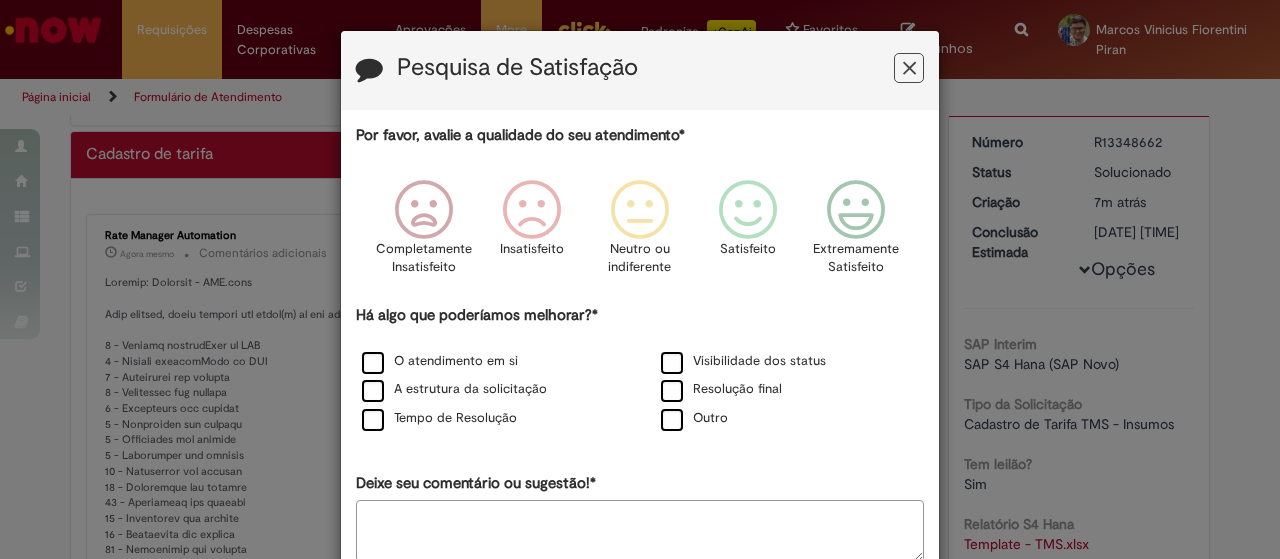click at bounding box center (909, 68) 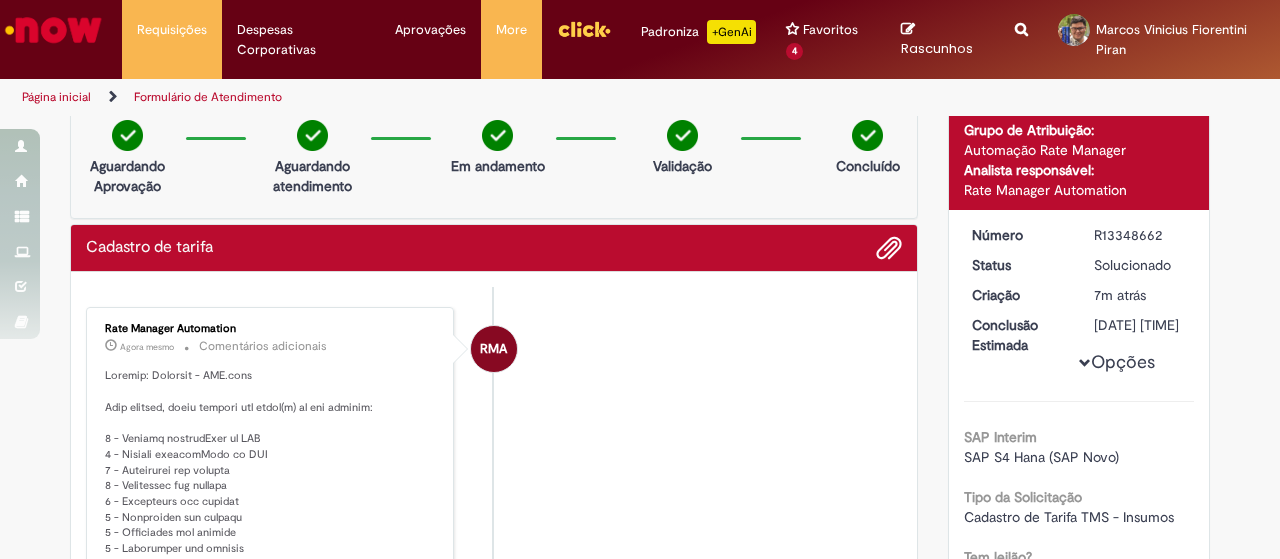 scroll, scrollTop: 0, scrollLeft: 0, axis: both 